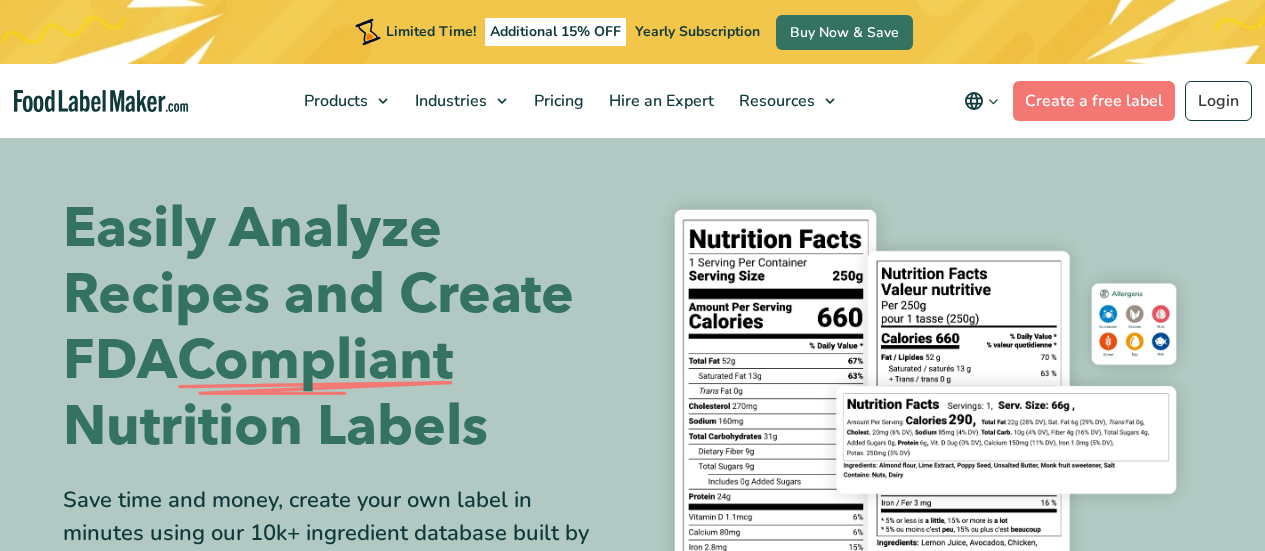 scroll, scrollTop: 0, scrollLeft: 0, axis: both 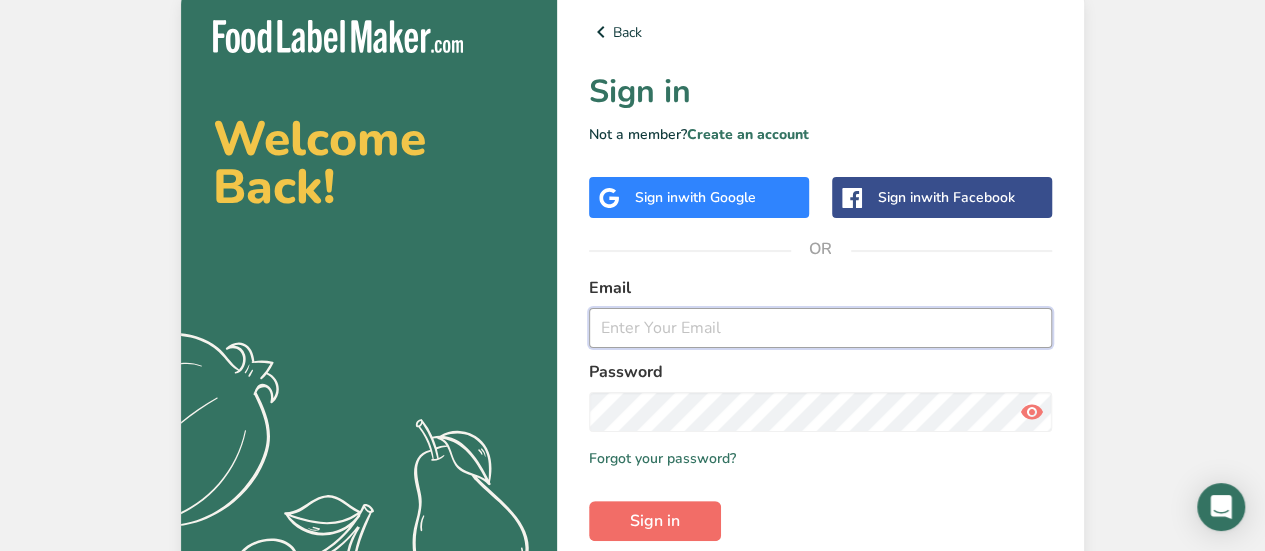type on "diurka.sotomayor@goodnutritionllc.com" 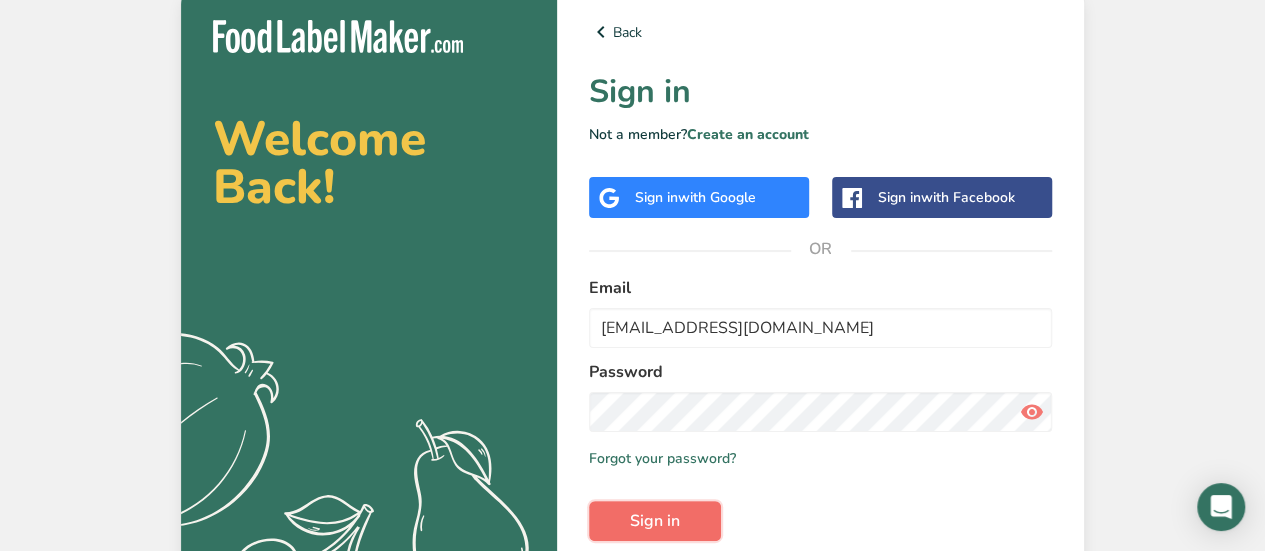 click on "Sign in" at bounding box center [655, 521] 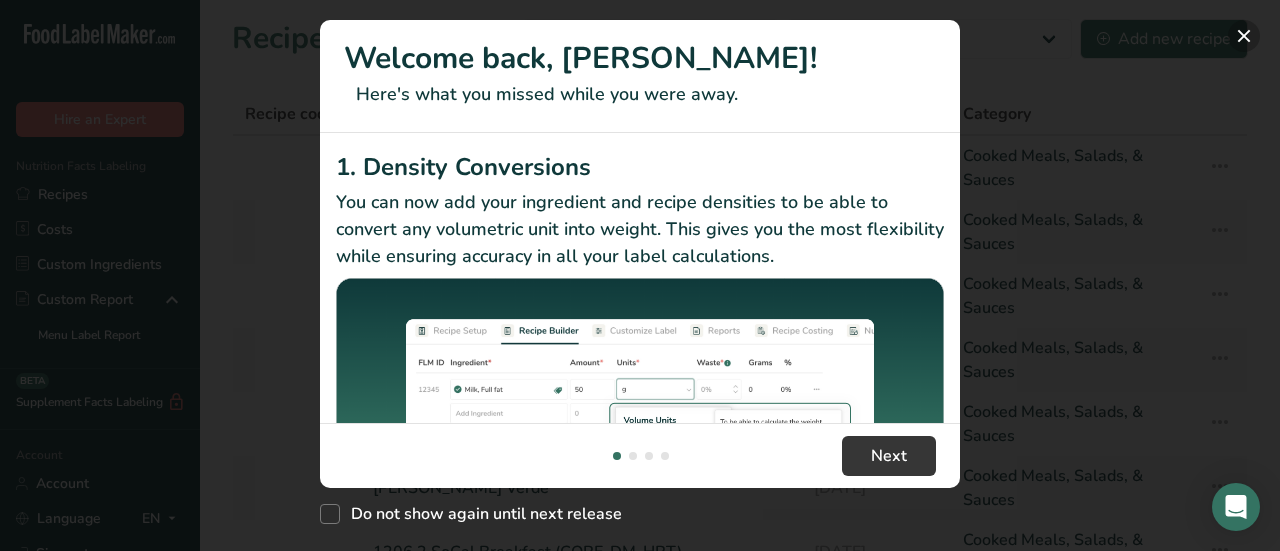 click at bounding box center [1244, 36] 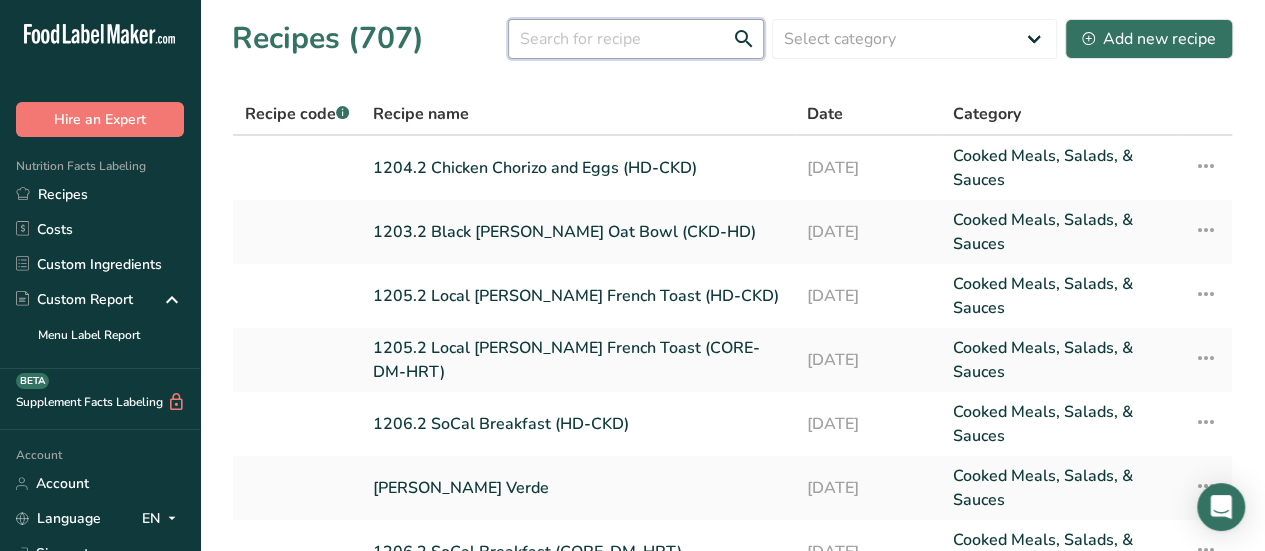 click at bounding box center [636, 39] 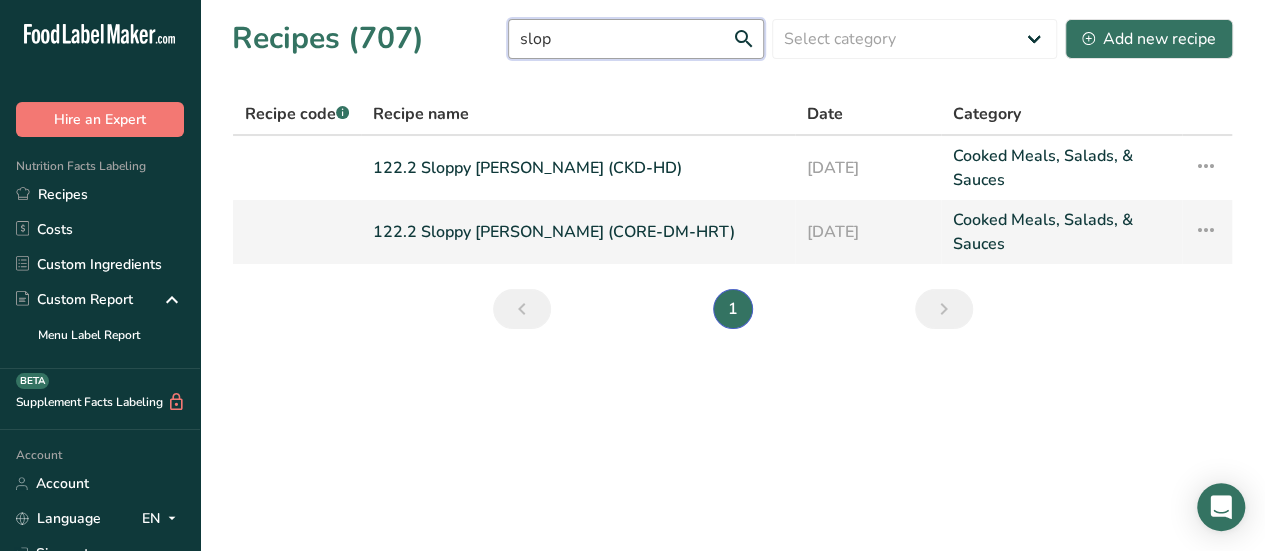 type on "slop" 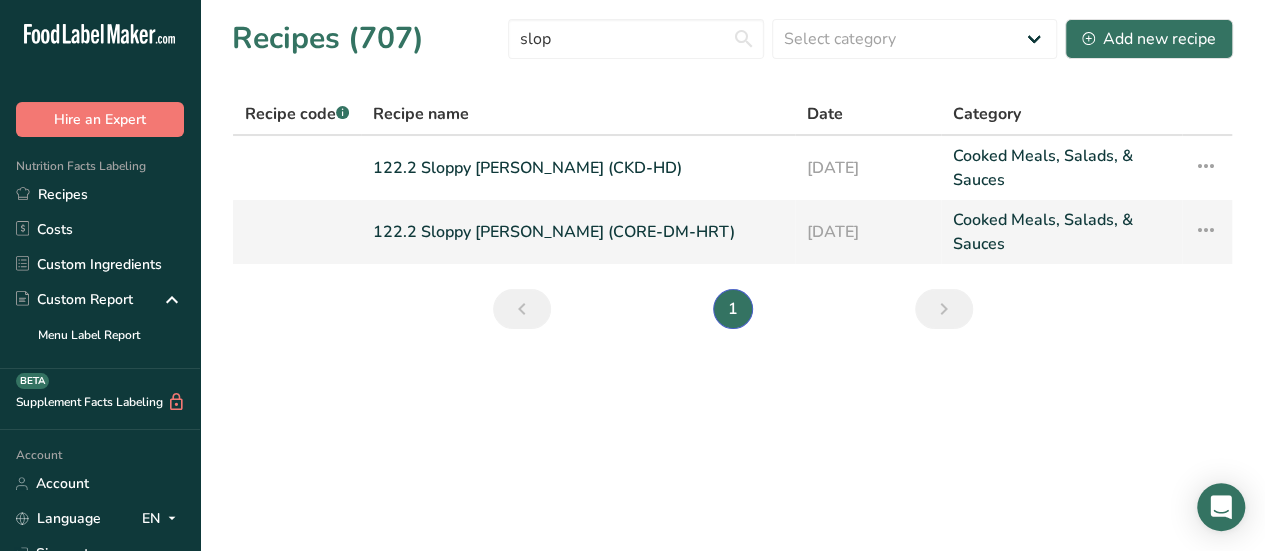 click on "122.2 Sloppy [PERSON_NAME] (CORE-DM-HRT)" at bounding box center [578, 232] 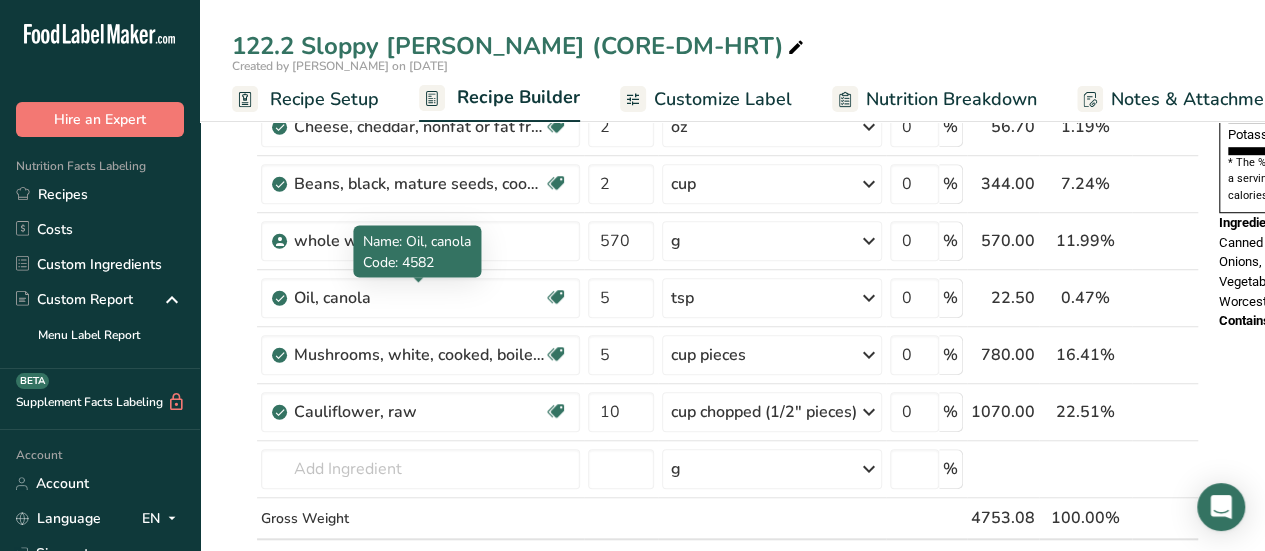 scroll, scrollTop: 617, scrollLeft: 0, axis: vertical 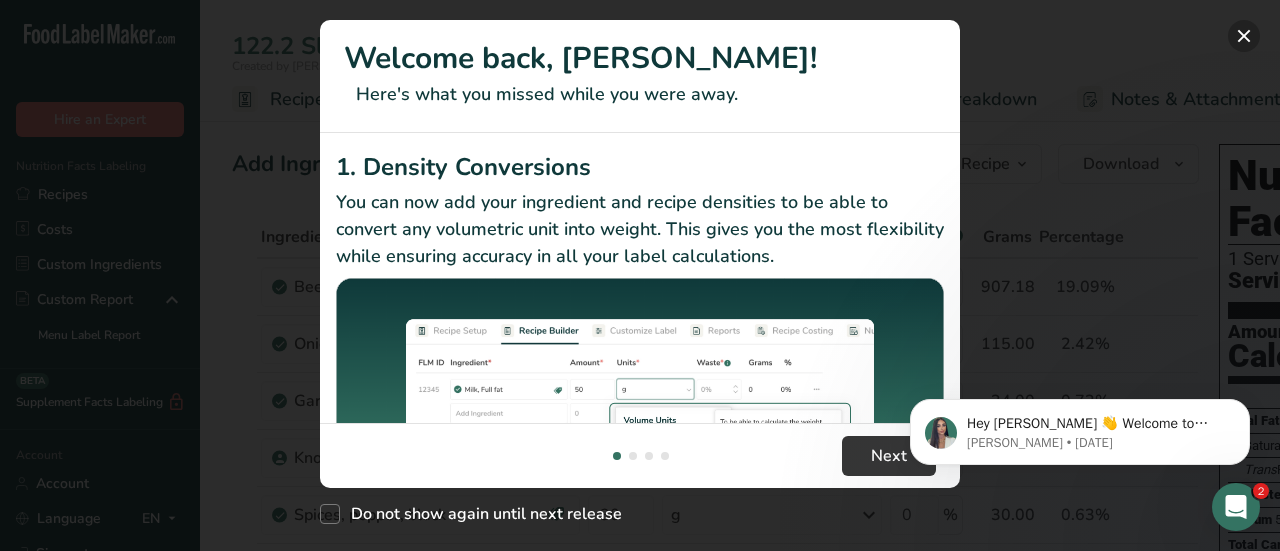 click at bounding box center [1244, 36] 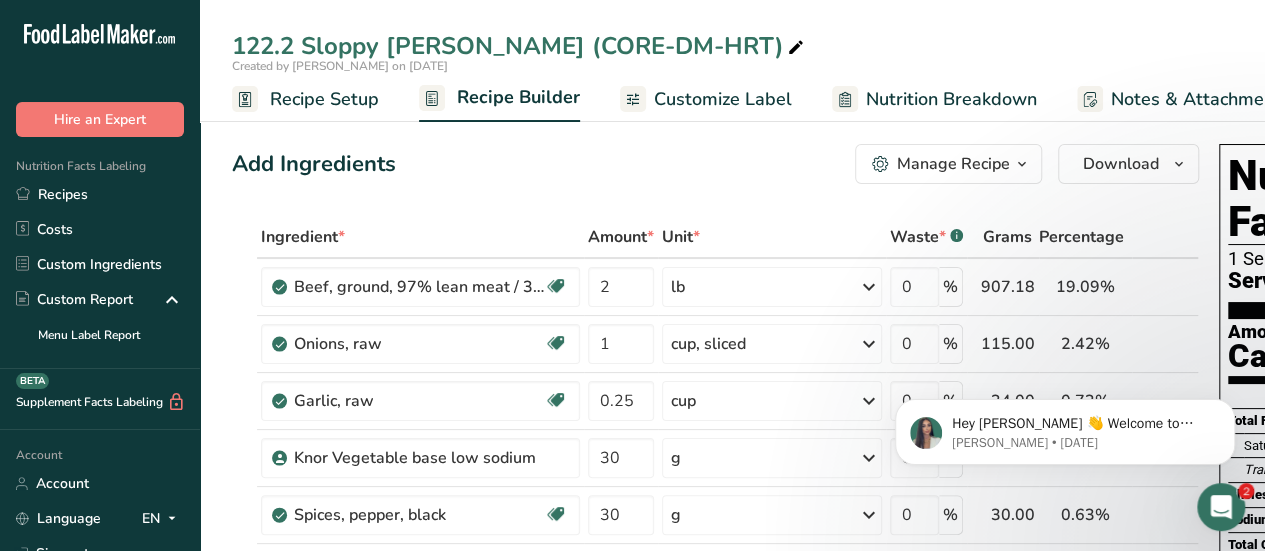click on "Add Ingredients
Manage Recipe         Delete Recipe           Duplicate Recipe             Scale Recipe             Save as Sub-Recipe   .a-a{fill:#347362;}.b-a{fill:#fff;}                               Nutrition Breakdown                 Recipe Card
NEW
Amino Acids Pattern Report           Activity History
Download
Choose your preferred label style
Standard FDA label
Standard FDA label
The most common format for nutrition facts labels in compliance with the FDA's typeface, style and requirements
Tabular FDA label
A label format compliant with the FDA regulations presented in a tabular (horizontal) display.
Linear FDA label
A simple linear display for small sized packages.
Simplified FDA label" at bounding box center [721, 1074] 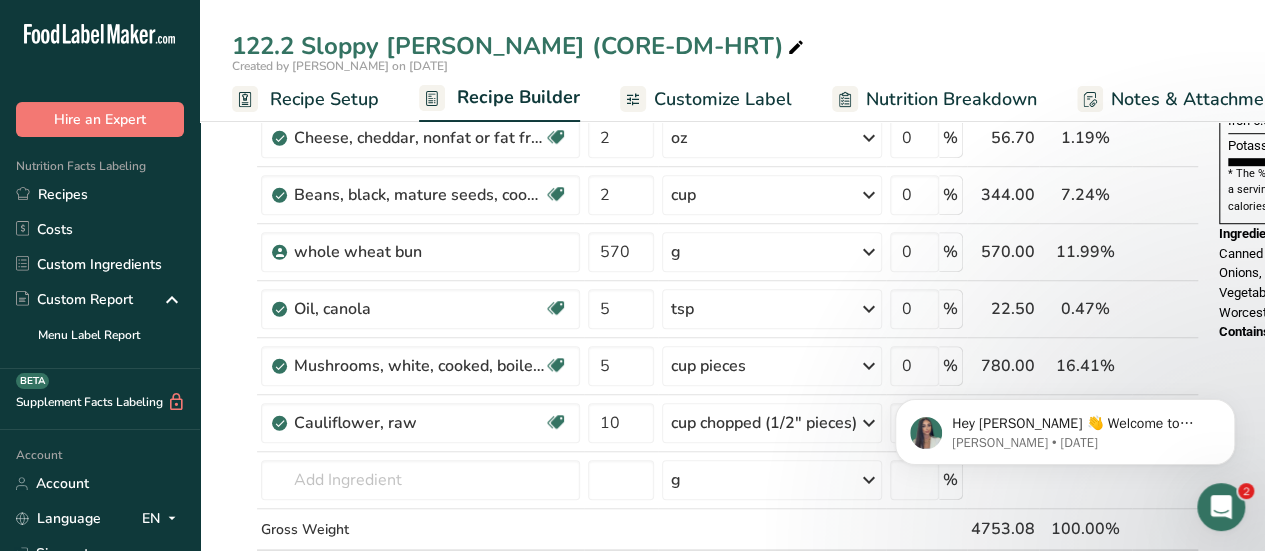 scroll, scrollTop: 606, scrollLeft: 0, axis: vertical 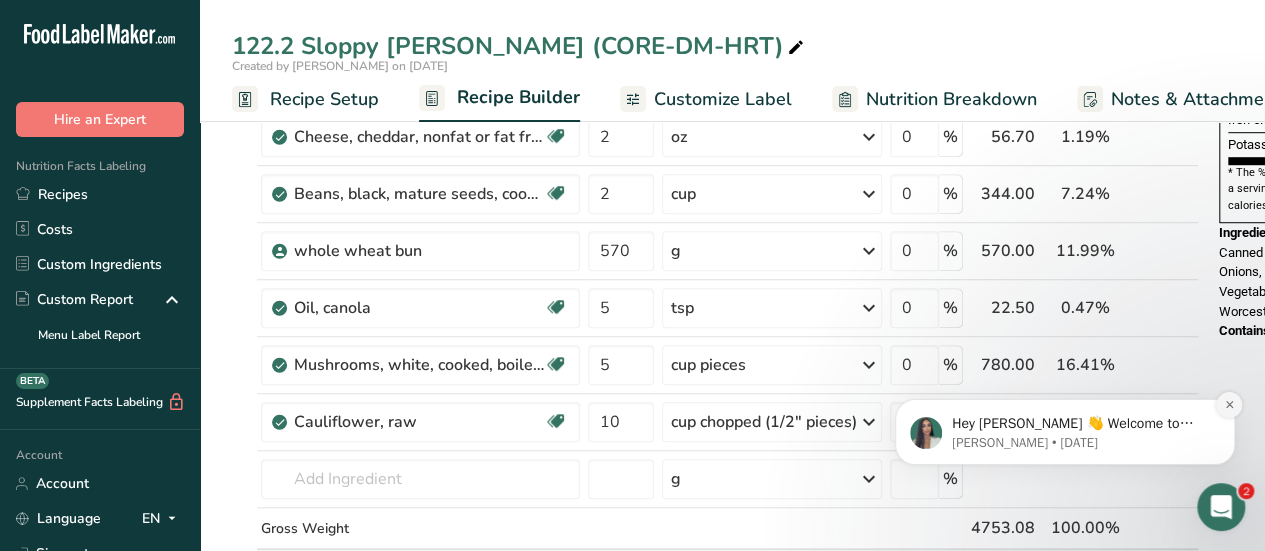 click 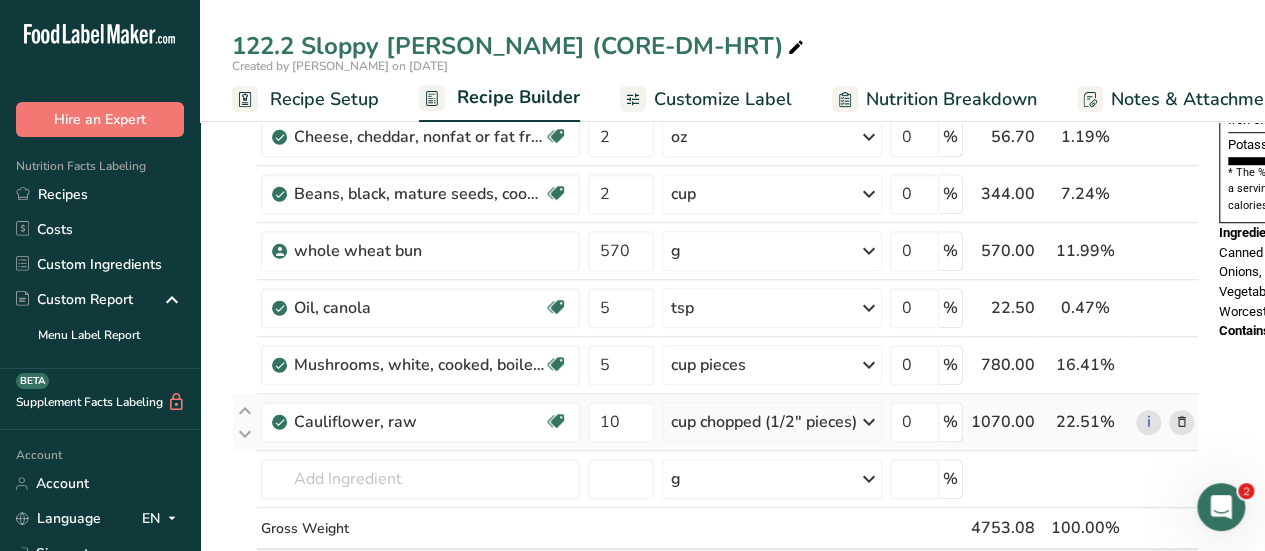 click at bounding box center [1182, 422] 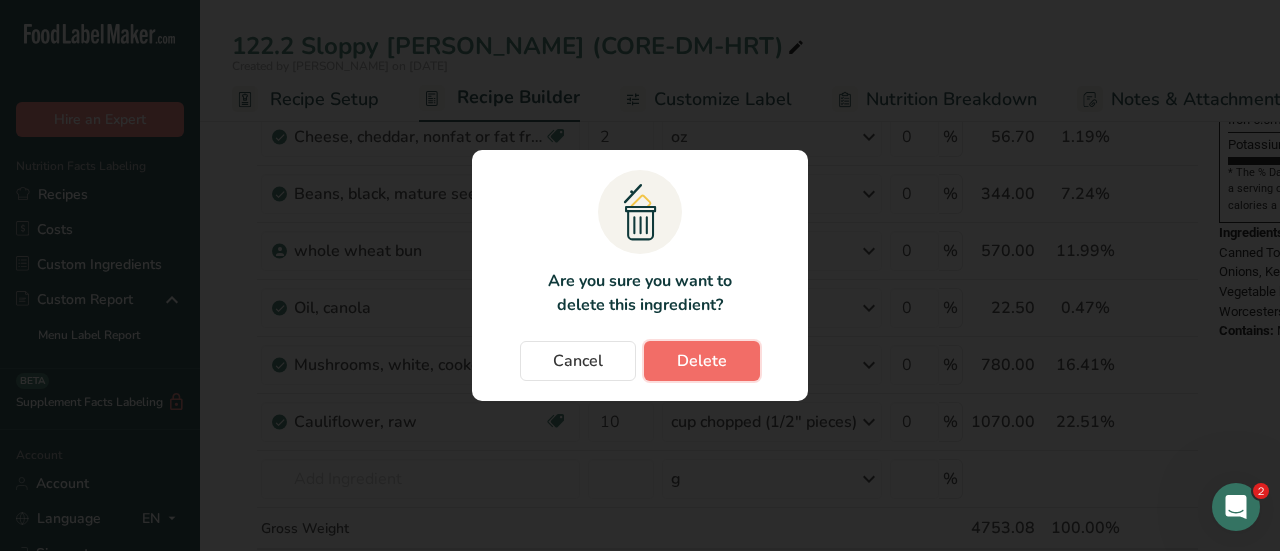 click on "Delete" at bounding box center [702, 361] 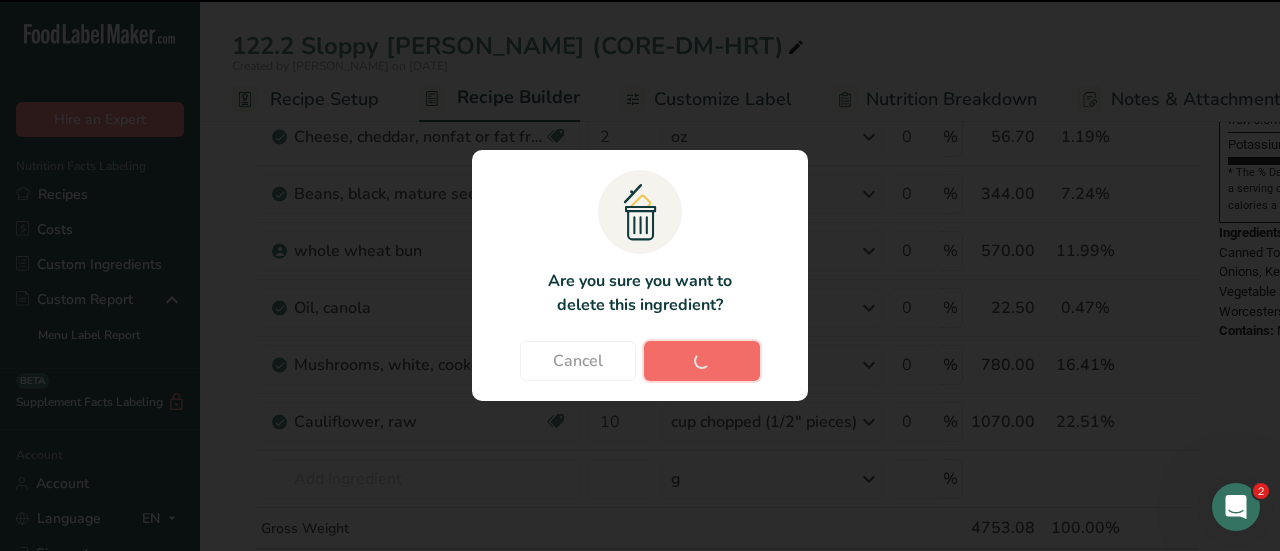 type 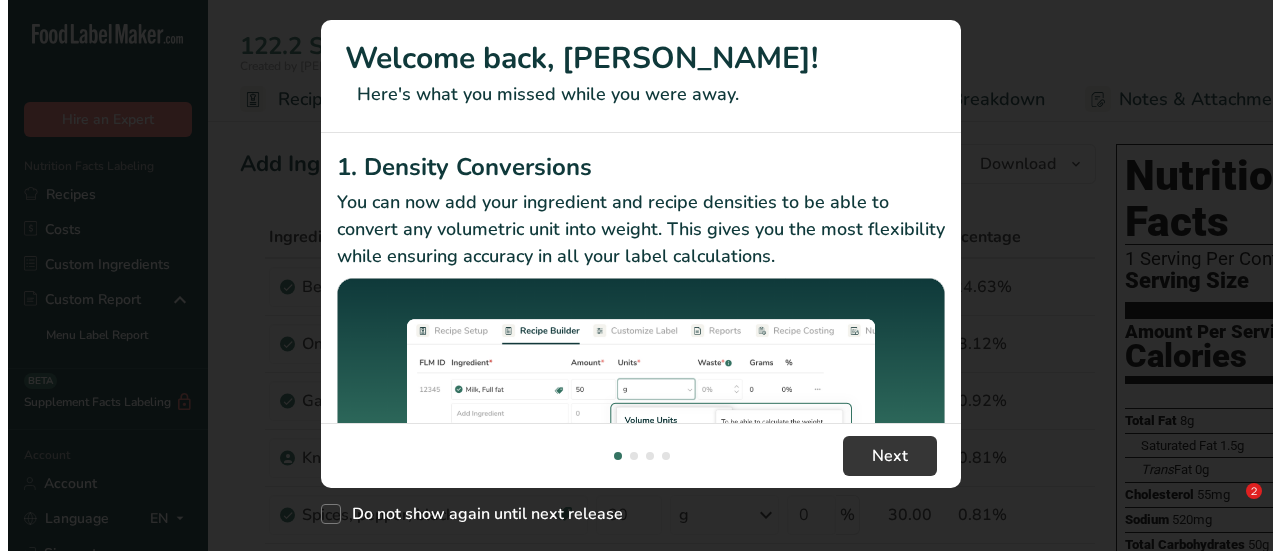 scroll, scrollTop: 0, scrollLeft: 0, axis: both 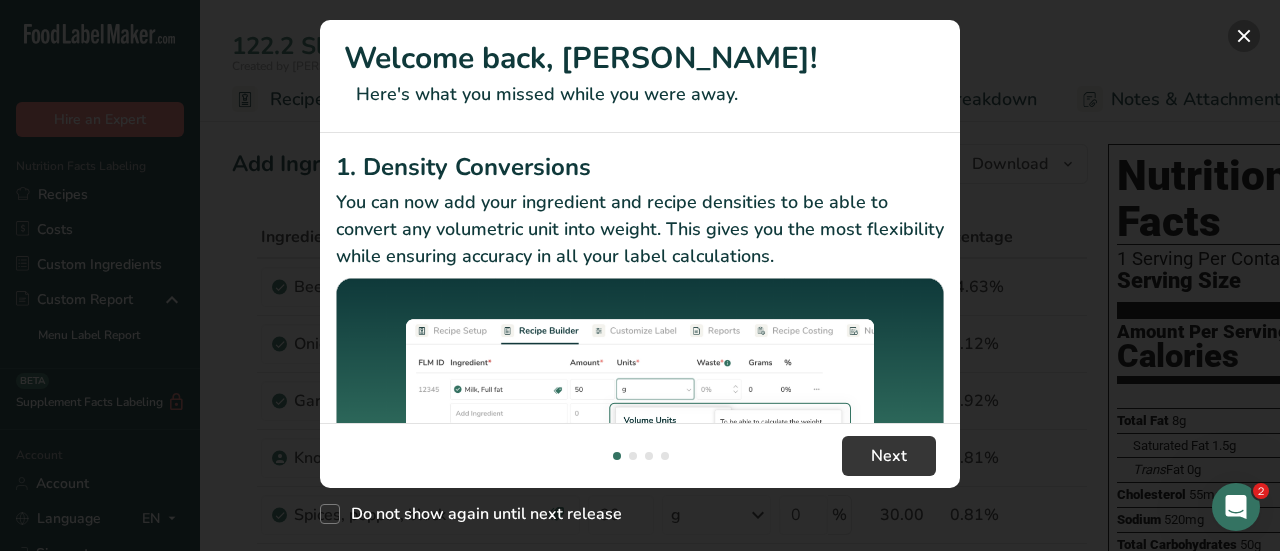 click at bounding box center [1244, 36] 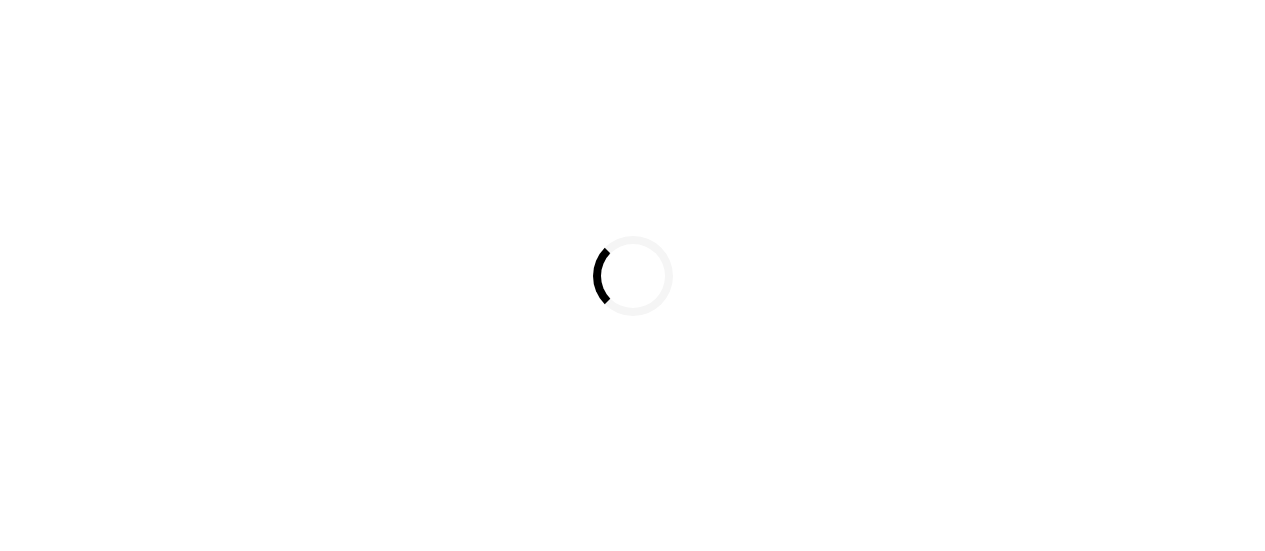 scroll, scrollTop: 0, scrollLeft: 0, axis: both 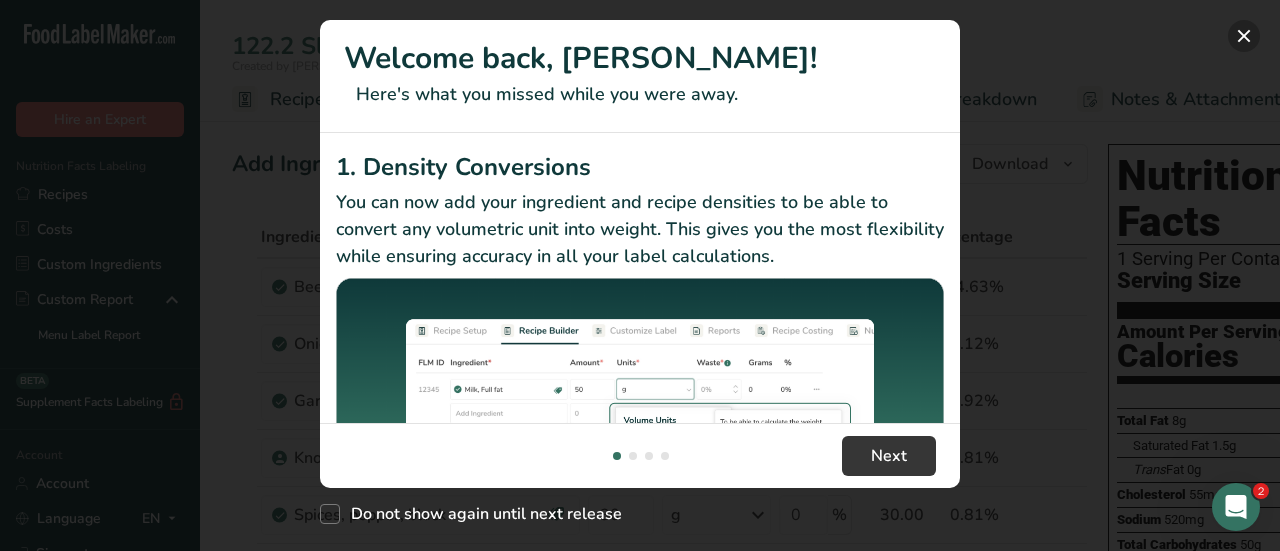 click at bounding box center (1244, 36) 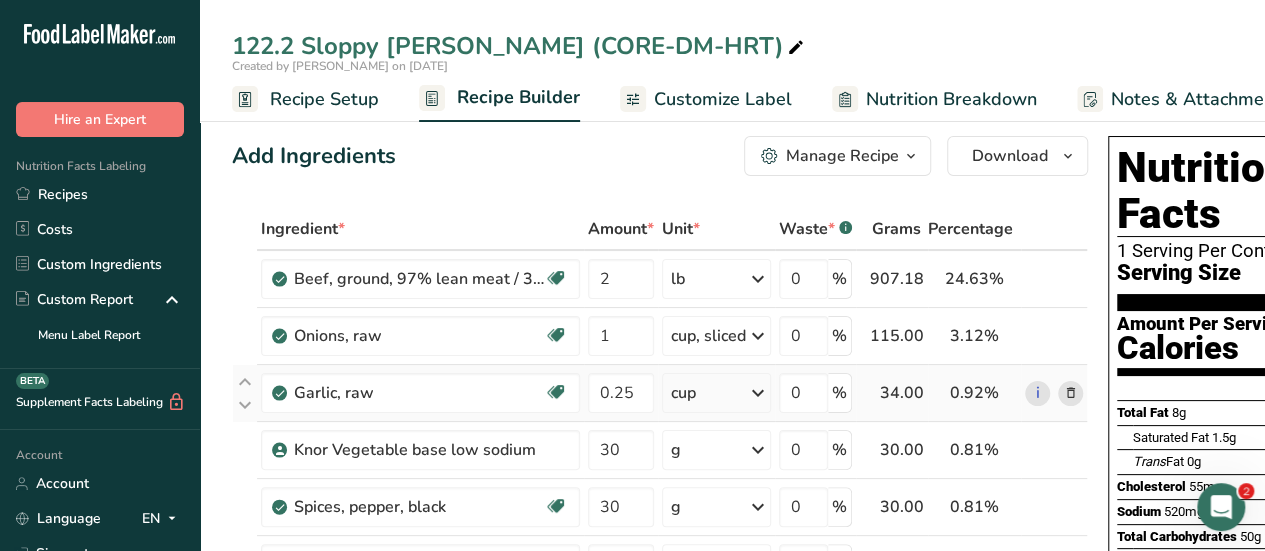 scroll, scrollTop: 0, scrollLeft: 0, axis: both 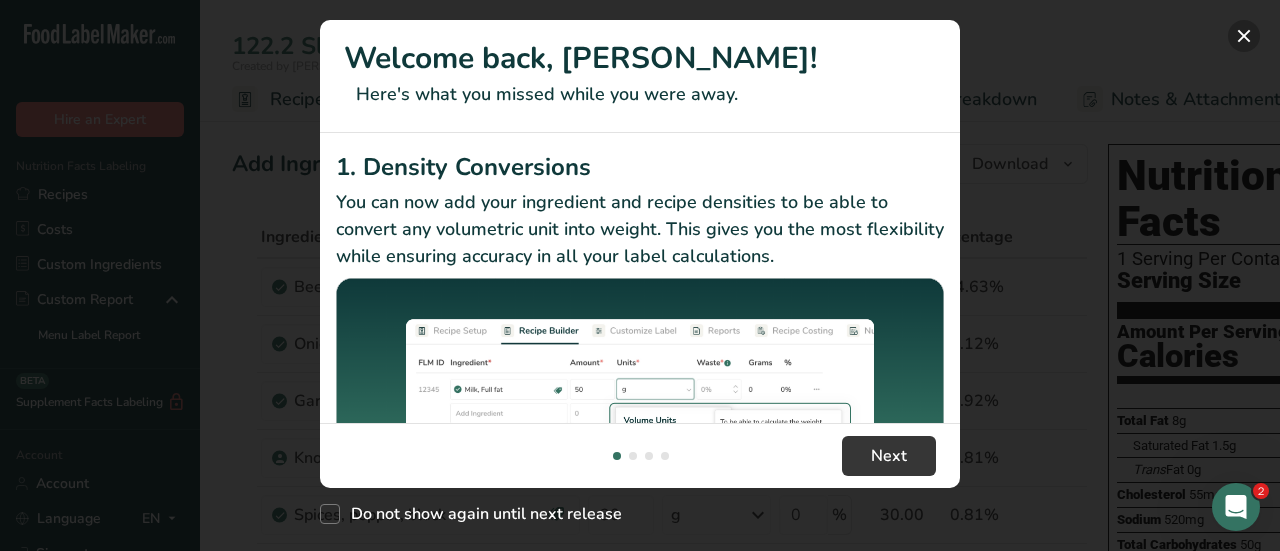click at bounding box center [1244, 36] 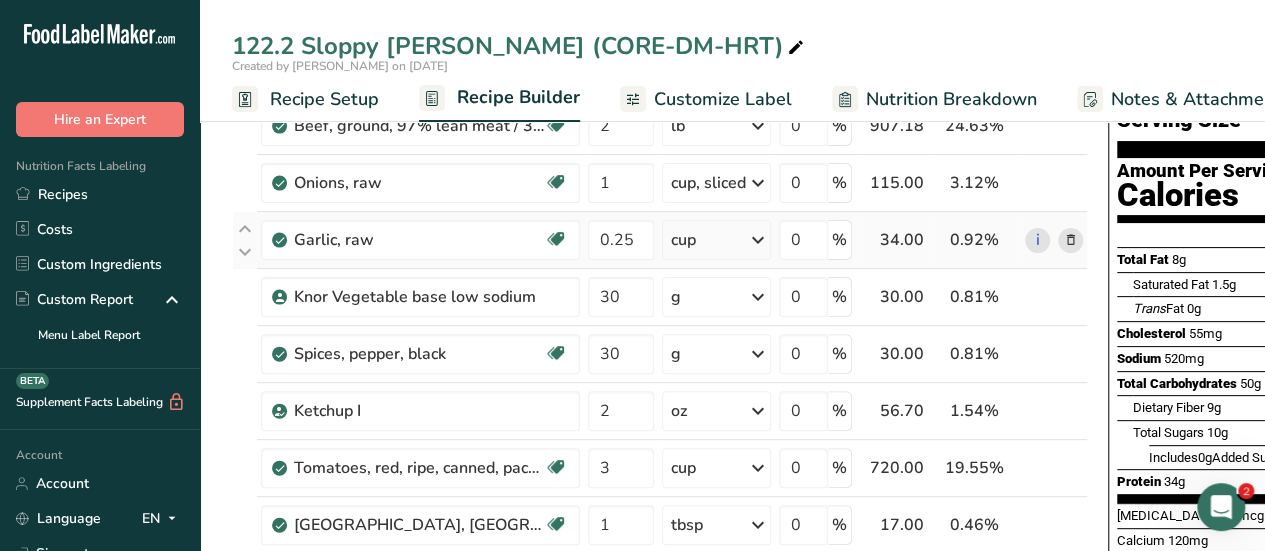 scroll, scrollTop: 162, scrollLeft: 0, axis: vertical 